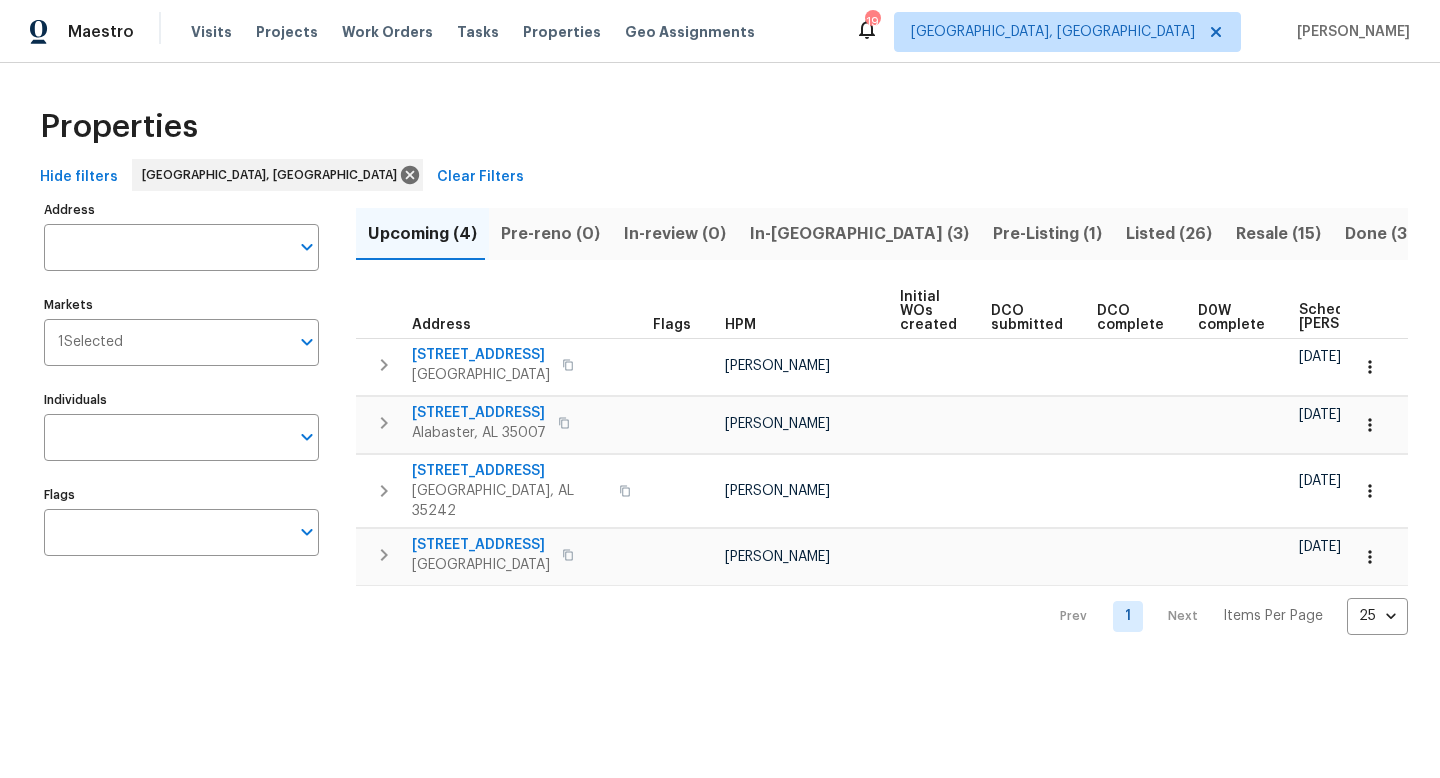 scroll, scrollTop: 0, scrollLeft: 0, axis: both 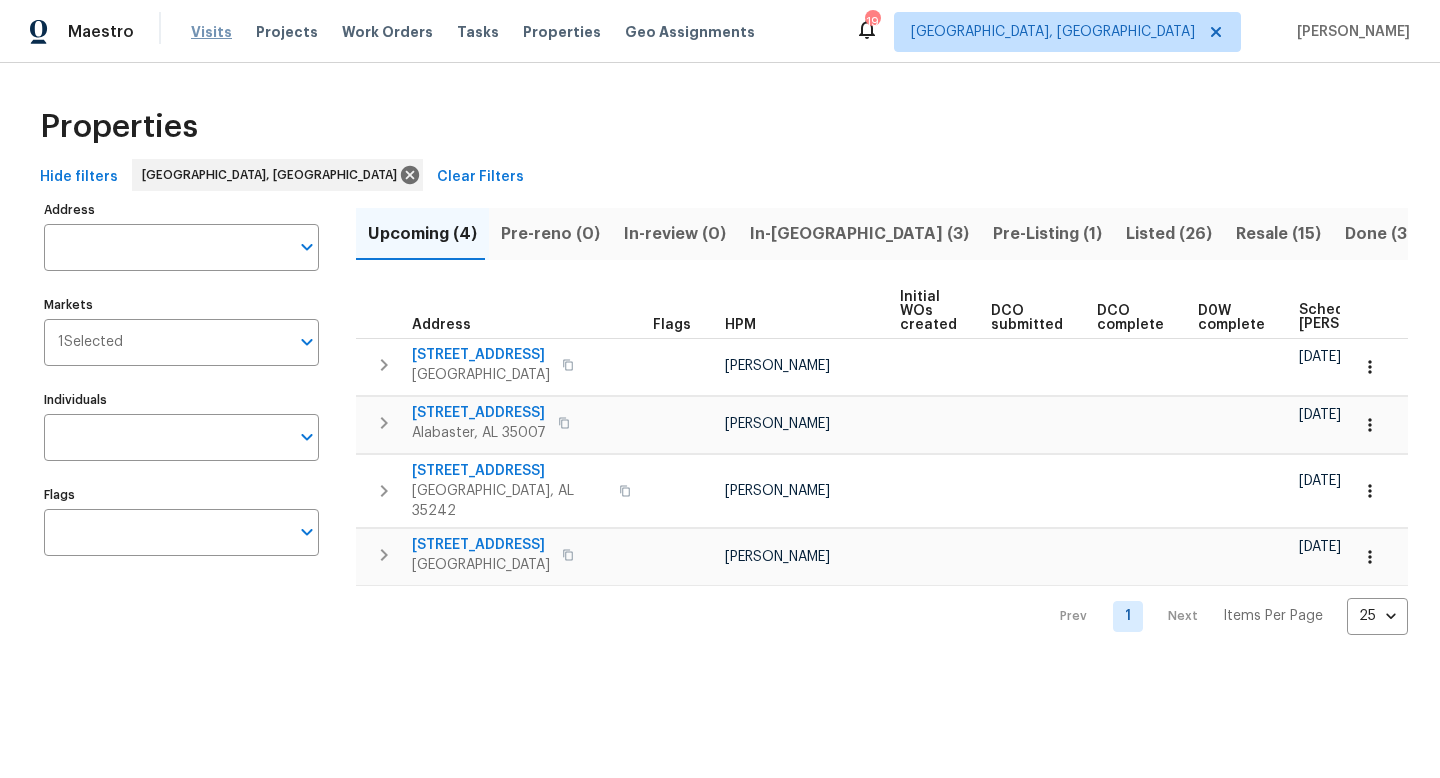click on "Visits" at bounding box center (211, 32) 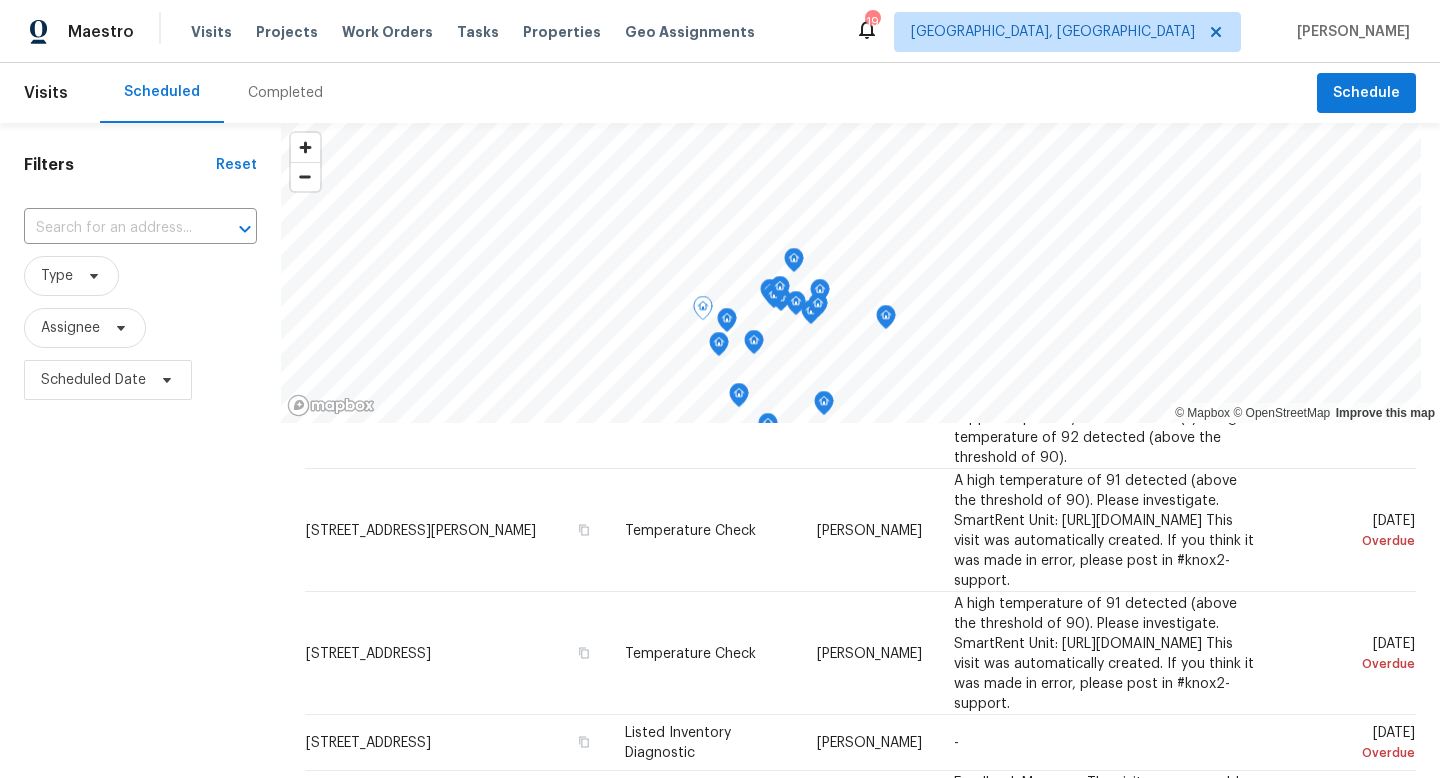 scroll, scrollTop: 1409, scrollLeft: 0, axis: vertical 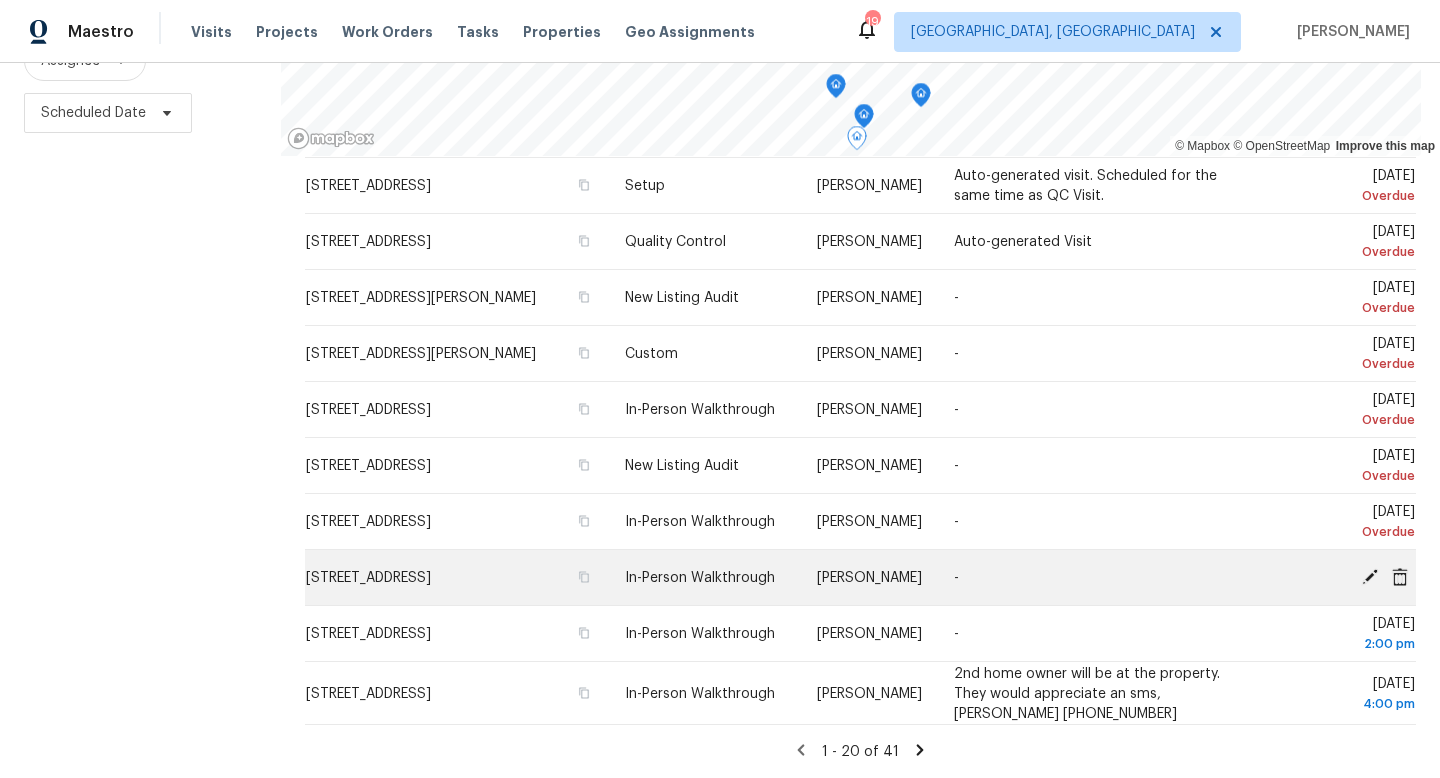 click on "[STREET_ADDRESS]" at bounding box center (368, 578) 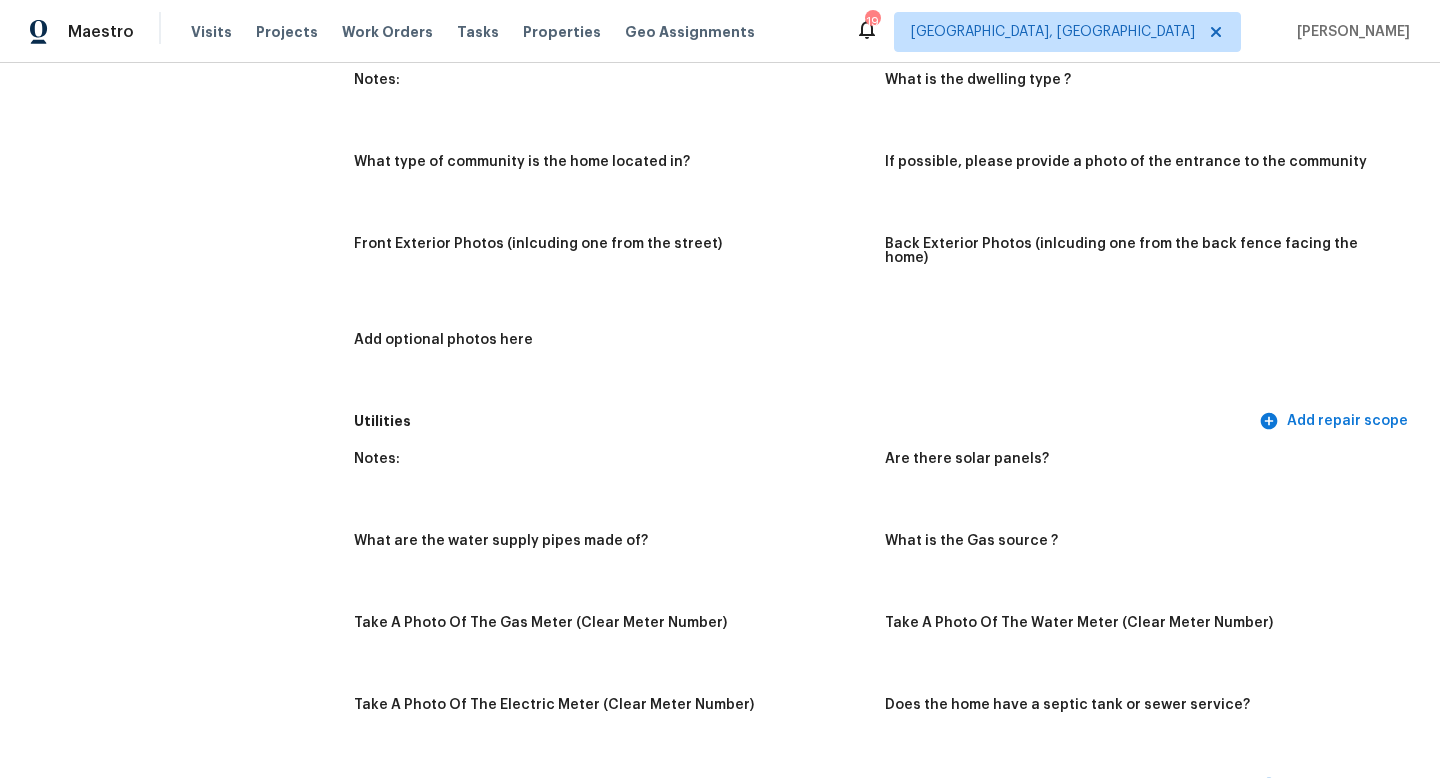 scroll, scrollTop: 0, scrollLeft: 0, axis: both 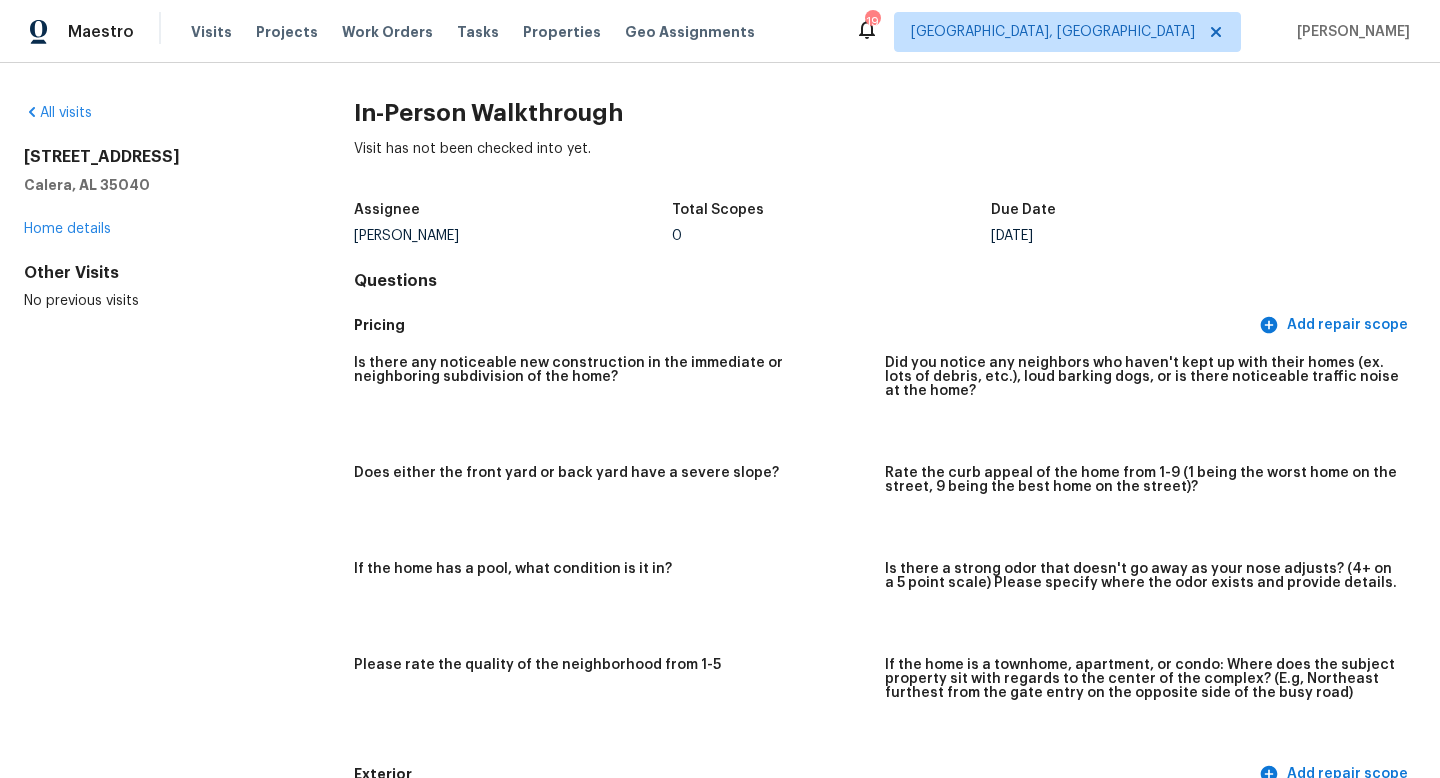 click on "[STREET_ADDRESS] Home details" at bounding box center [157, 193] 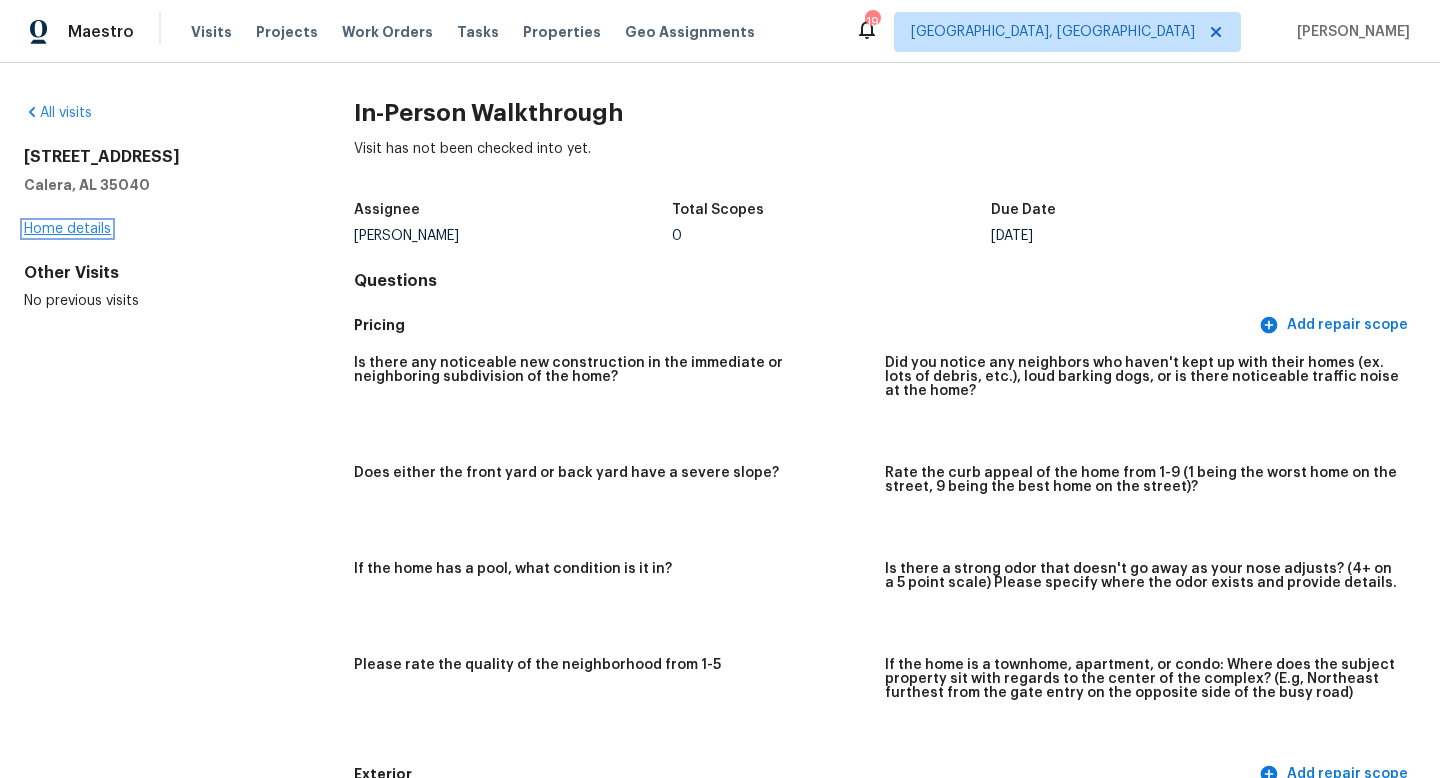 click on "Home details" at bounding box center [67, 229] 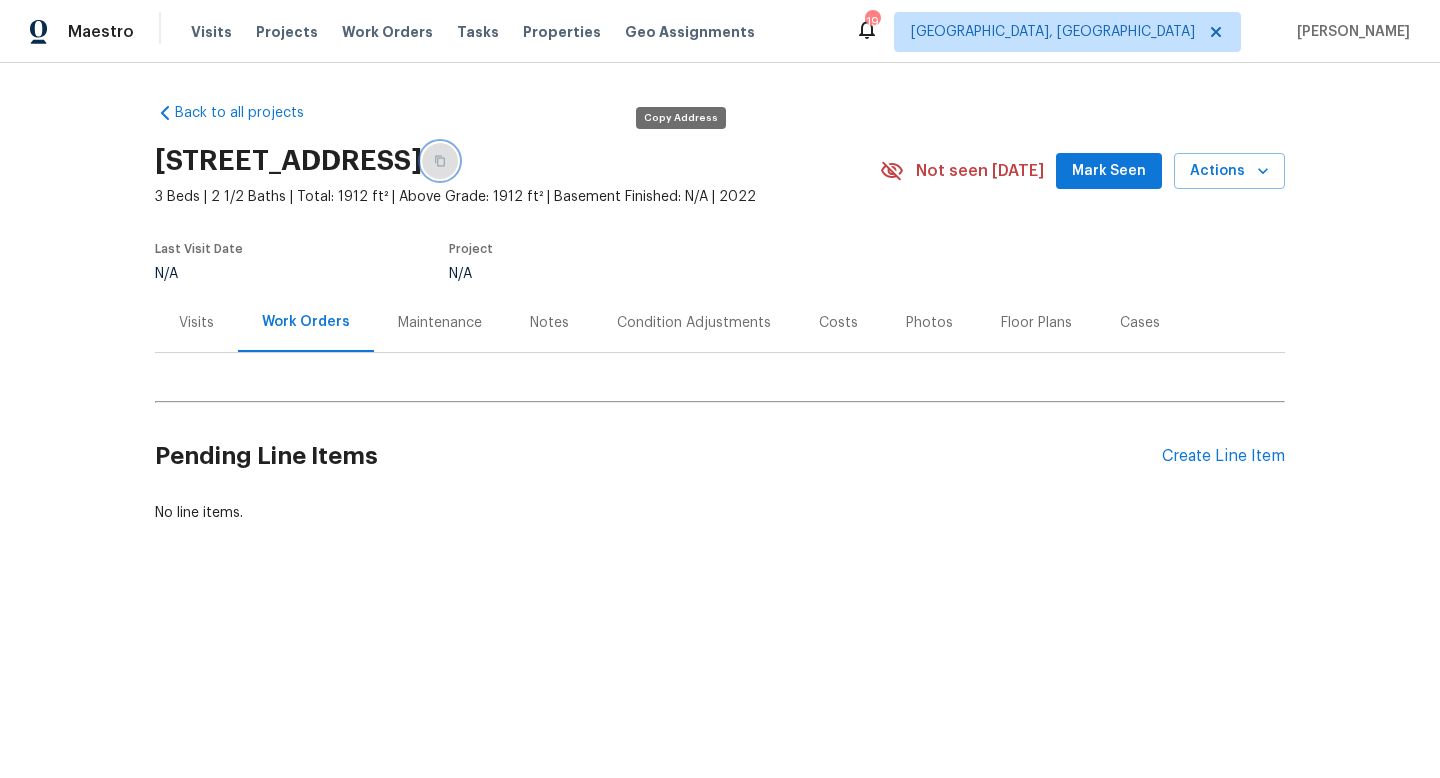 click 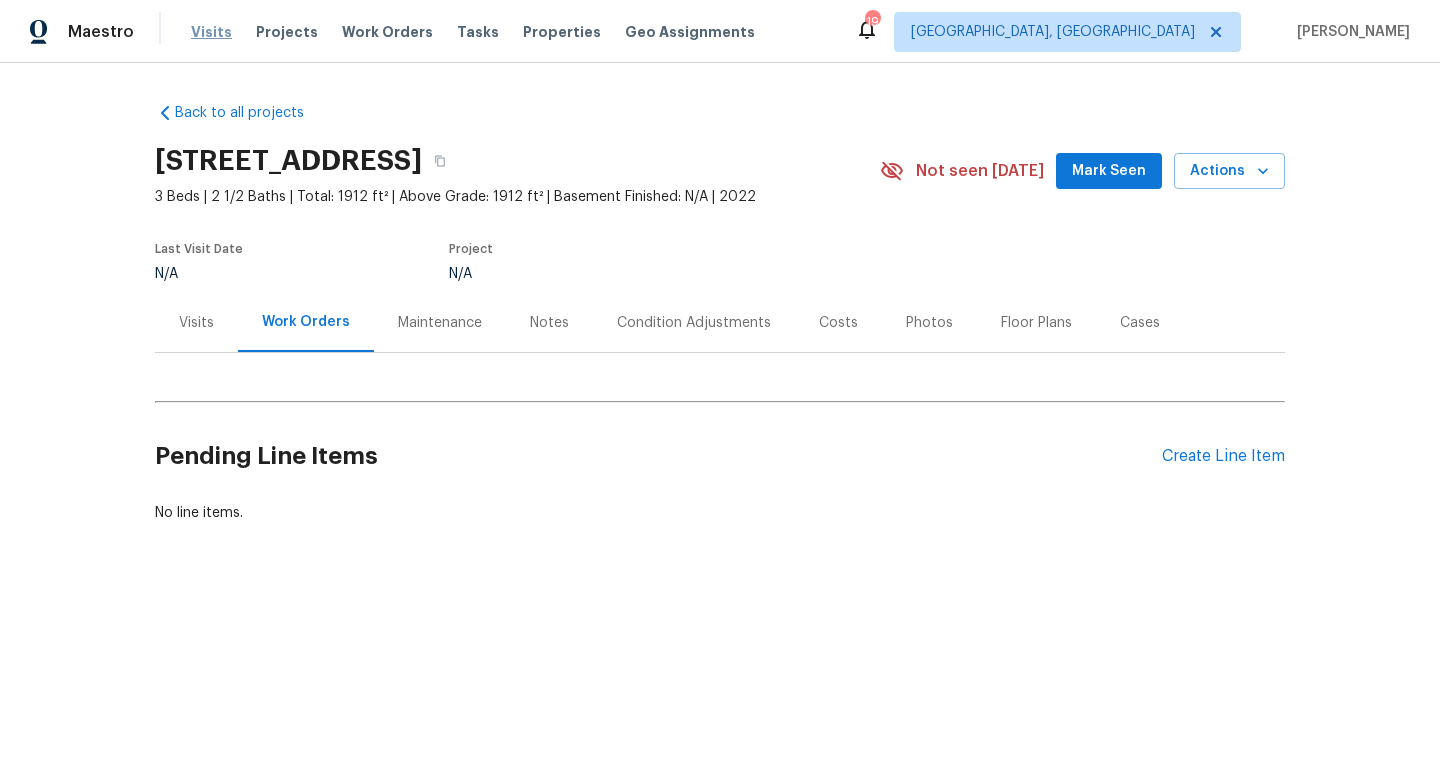 click on "Visits" at bounding box center (211, 32) 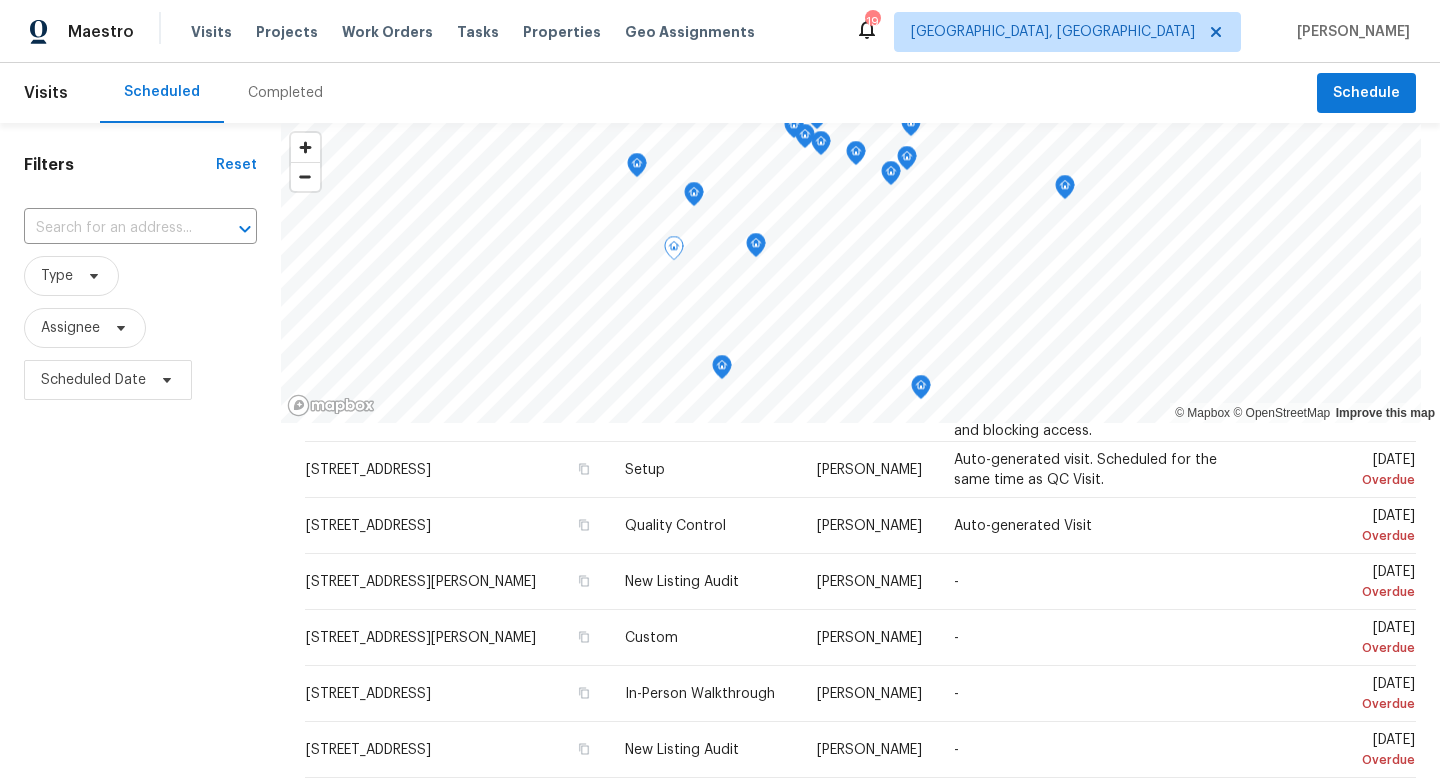 scroll, scrollTop: 1879, scrollLeft: 0, axis: vertical 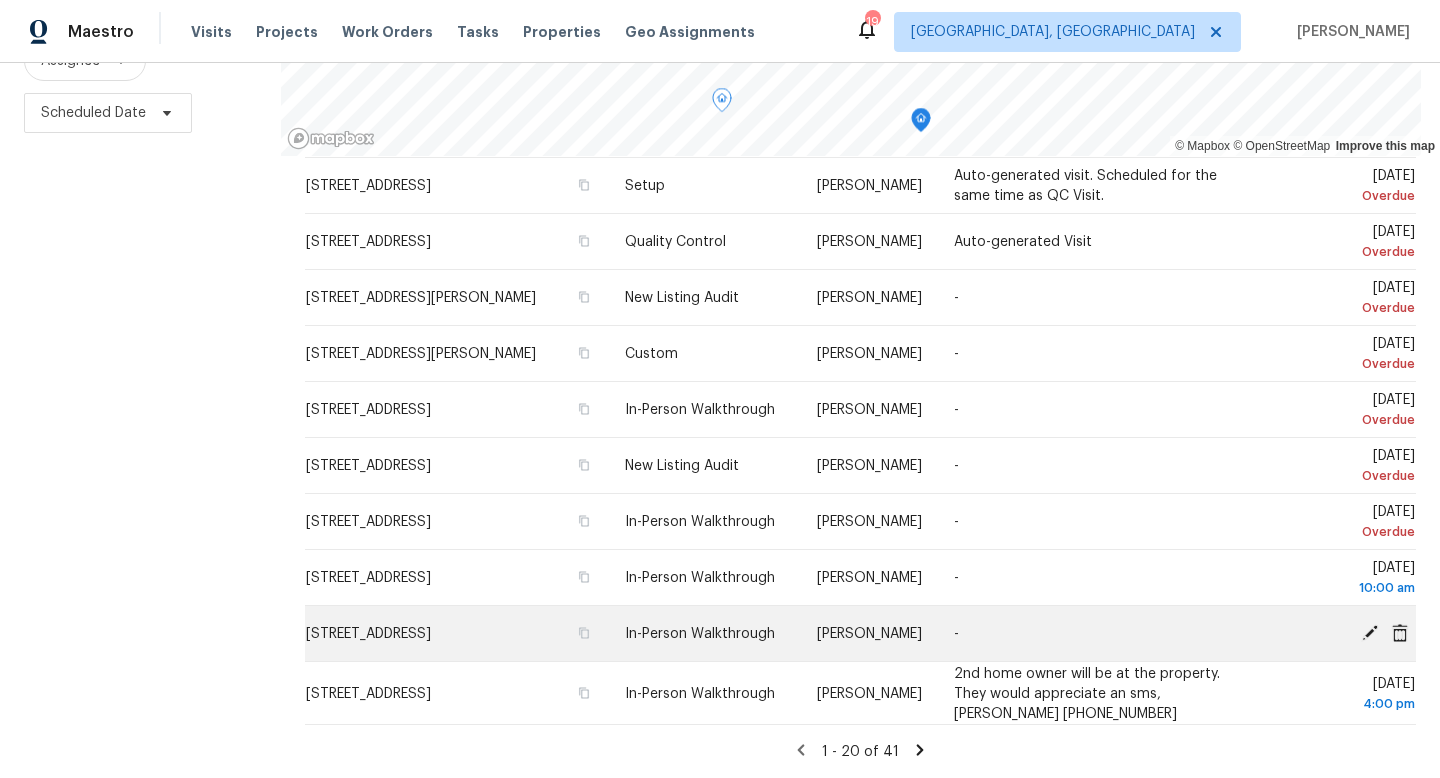 click on "[STREET_ADDRESS]" at bounding box center [368, 634] 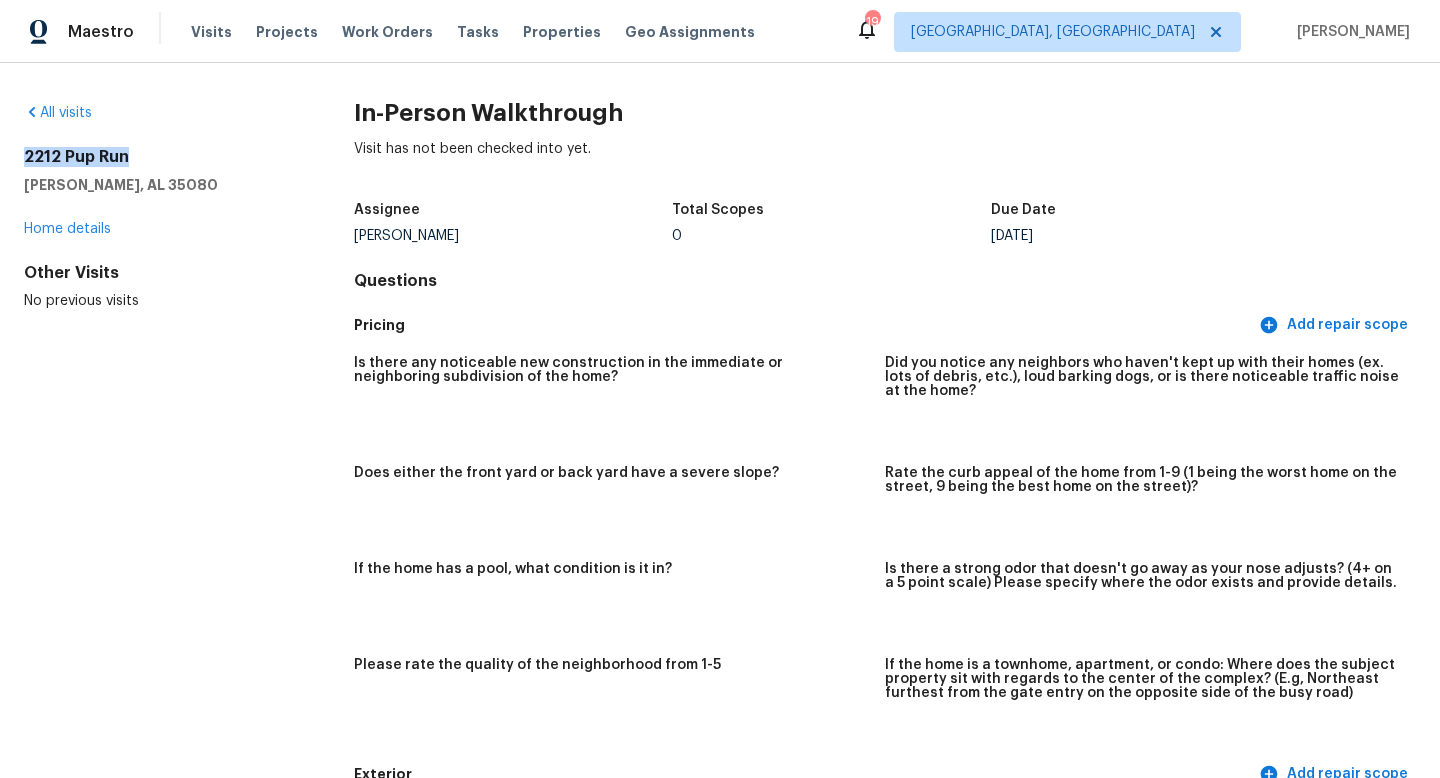 drag, startPoint x: 135, startPoint y: 161, endPoint x: 0, endPoint y: 158, distance: 135.03333 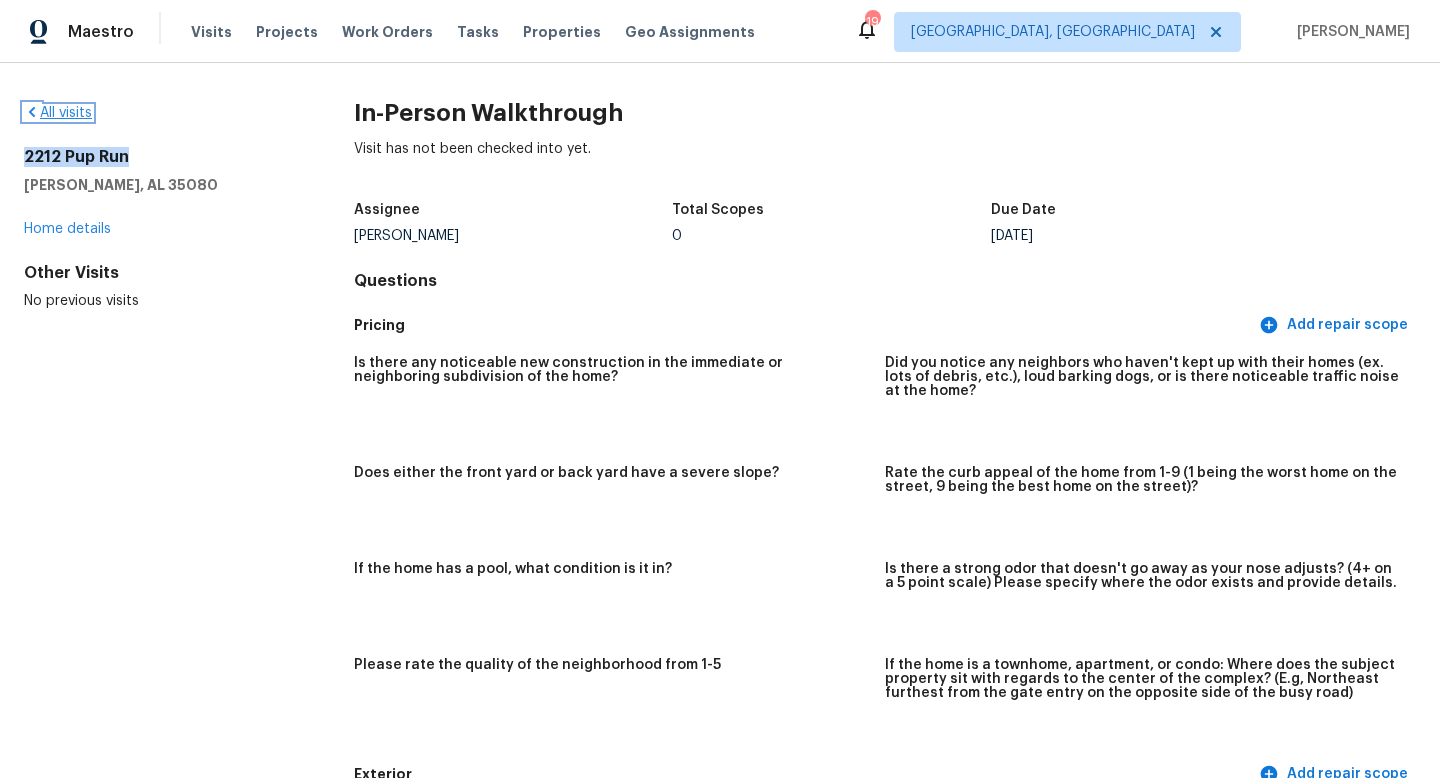 click on "All visits" at bounding box center (58, 113) 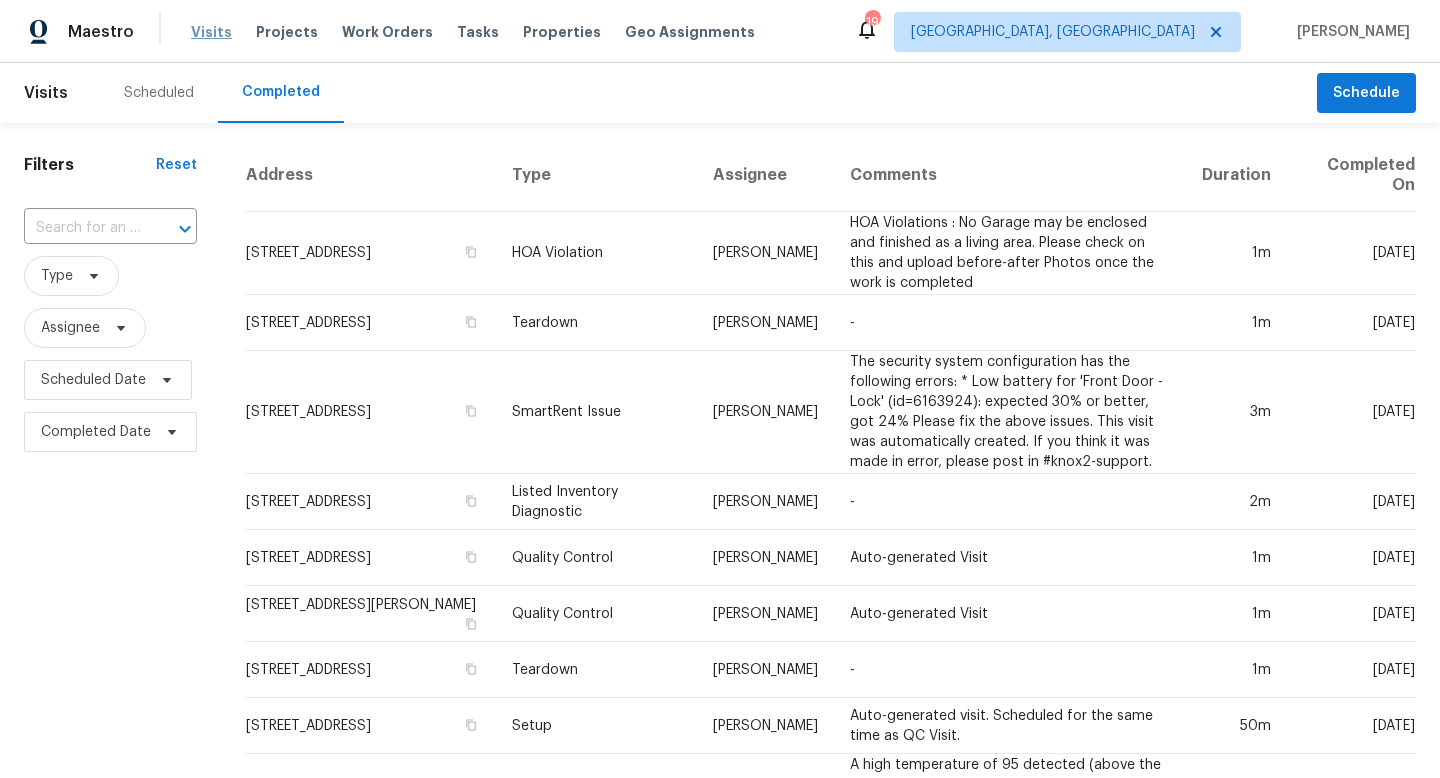 click on "Visits" at bounding box center [211, 32] 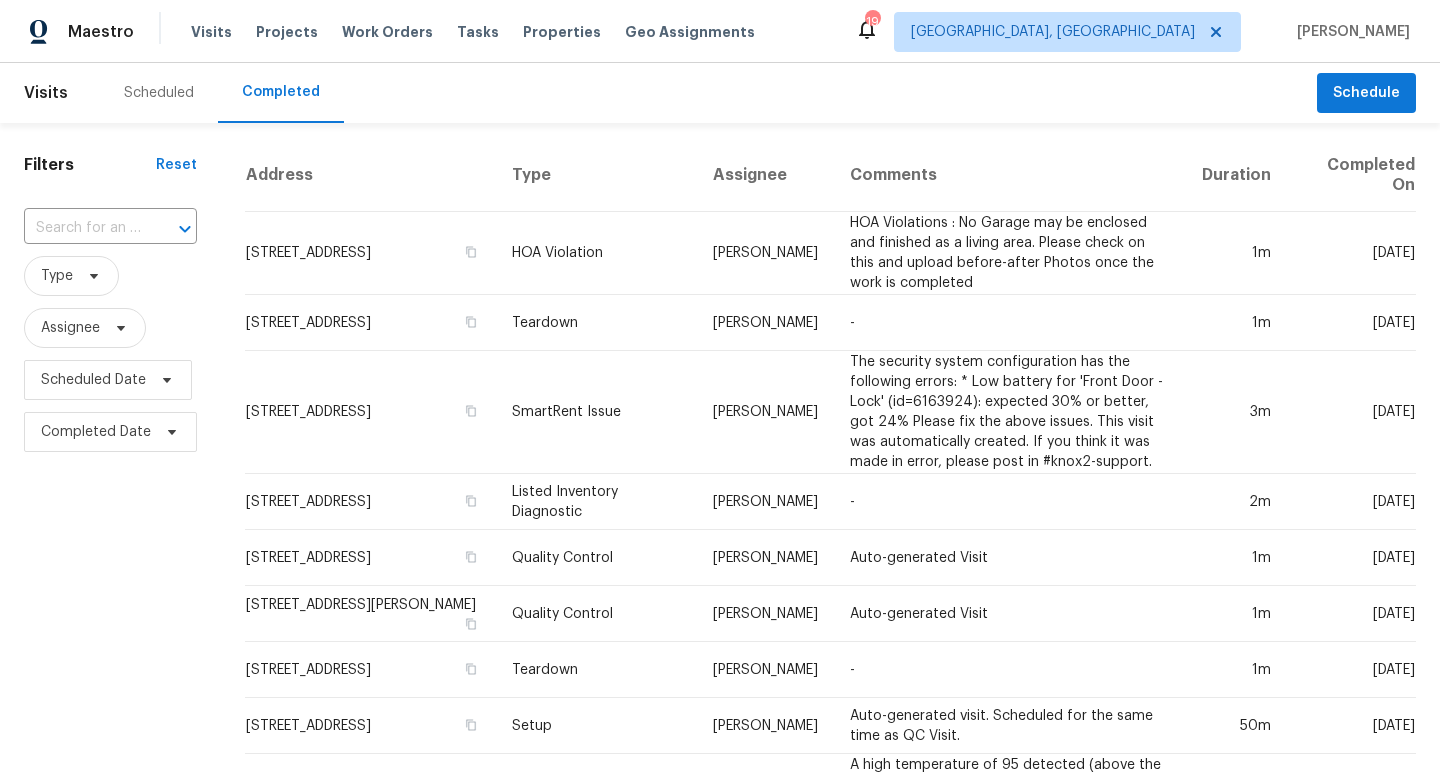 click on "Scheduled" at bounding box center [159, 93] 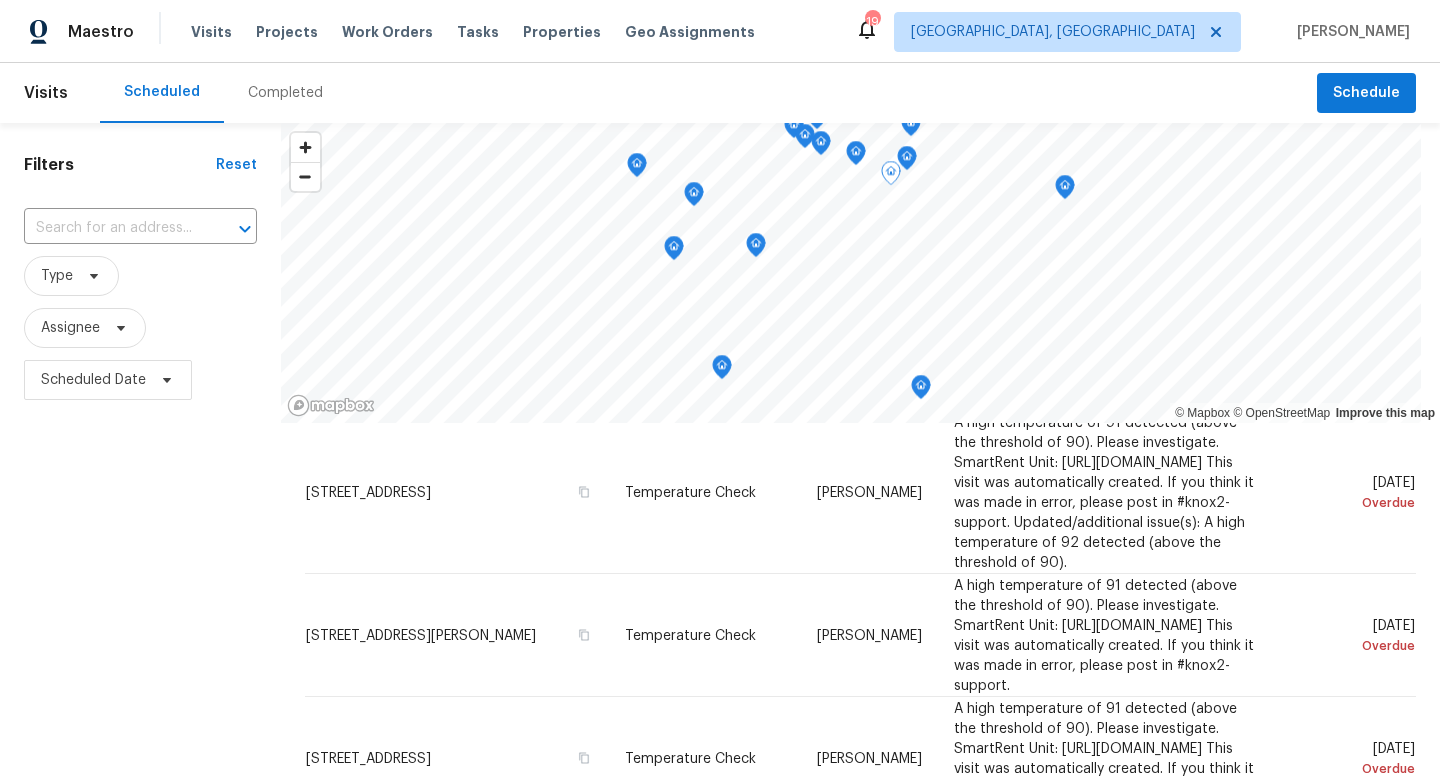 scroll, scrollTop: 1879, scrollLeft: 0, axis: vertical 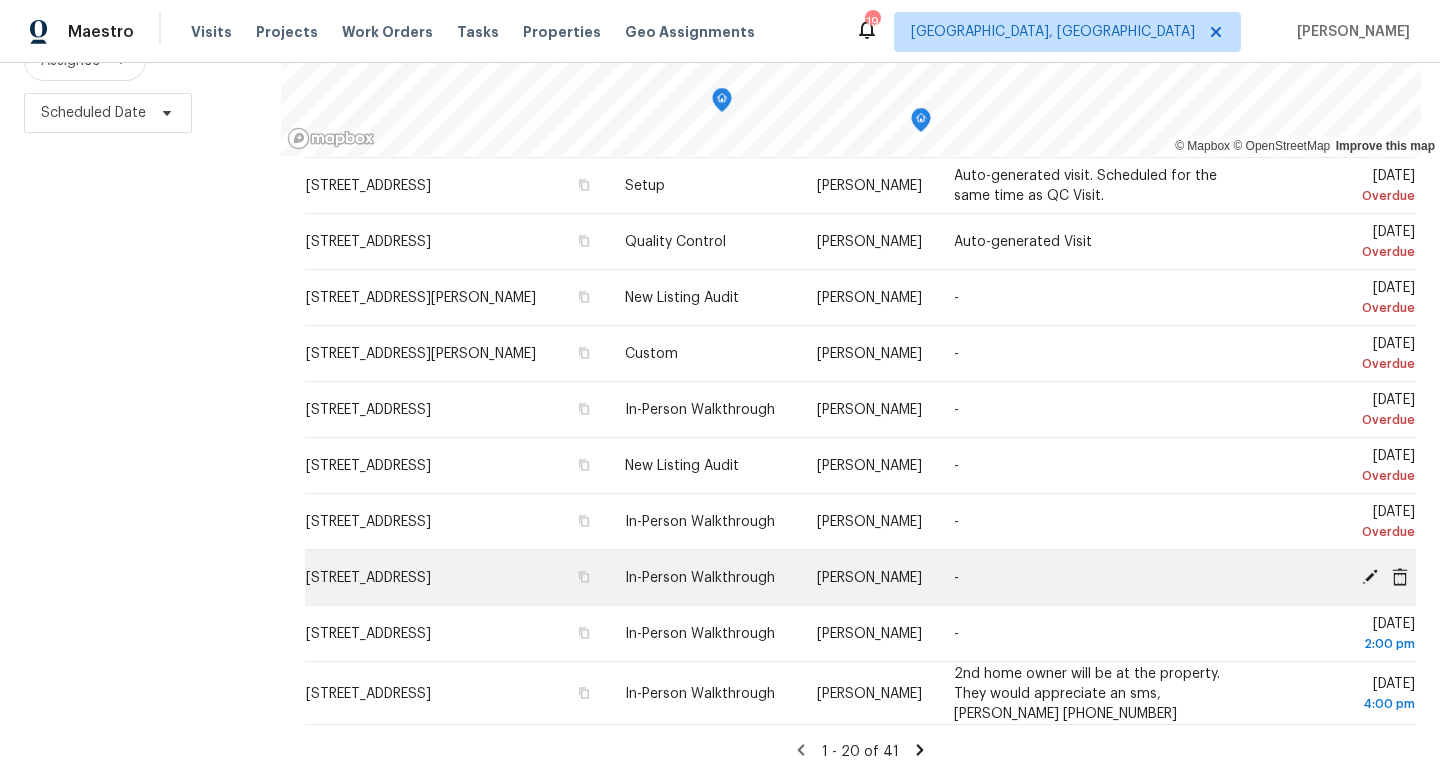 click on "[STREET_ADDRESS]" at bounding box center [368, 578] 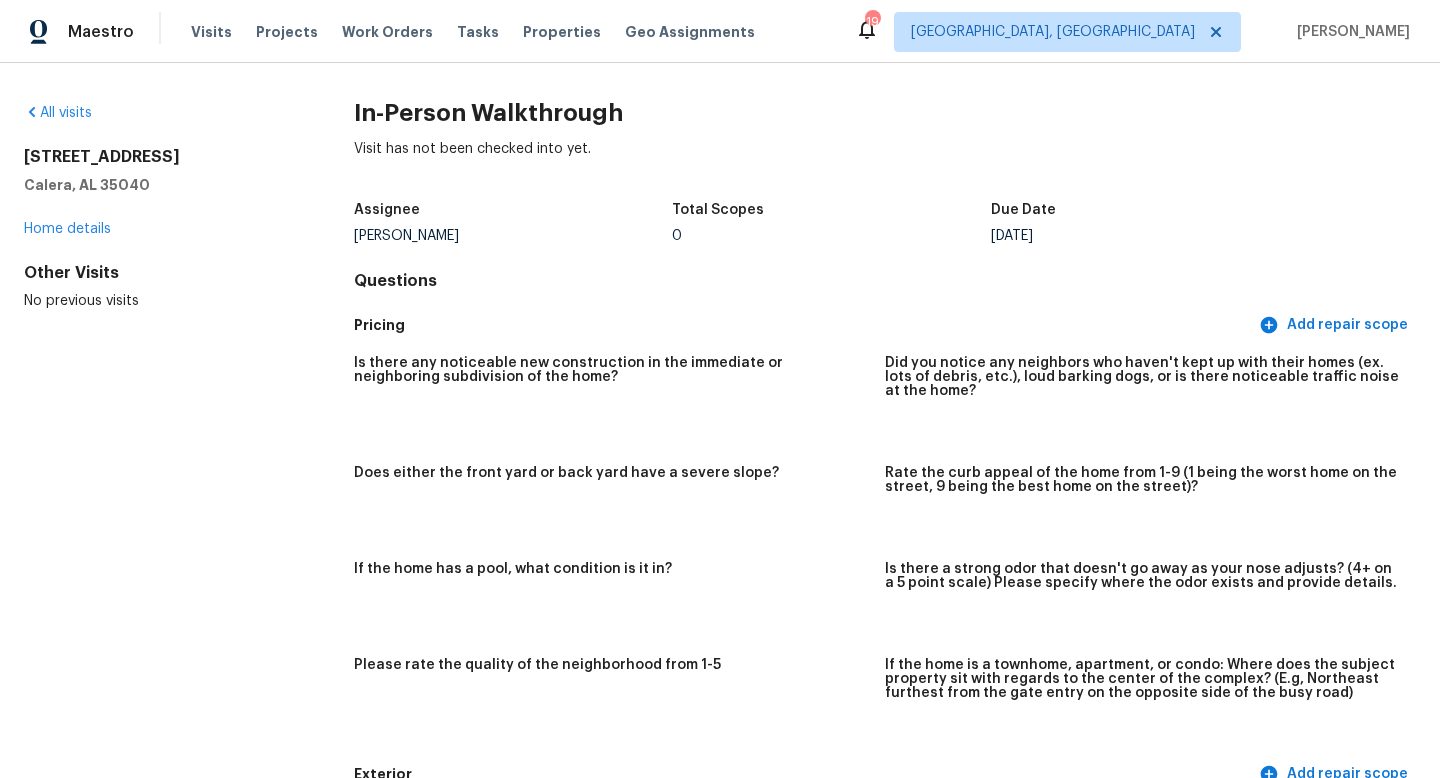 drag, startPoint x: 187, startPoint y: 152, endPoint x: 0, endPoint y: 129, distance: 188.40913 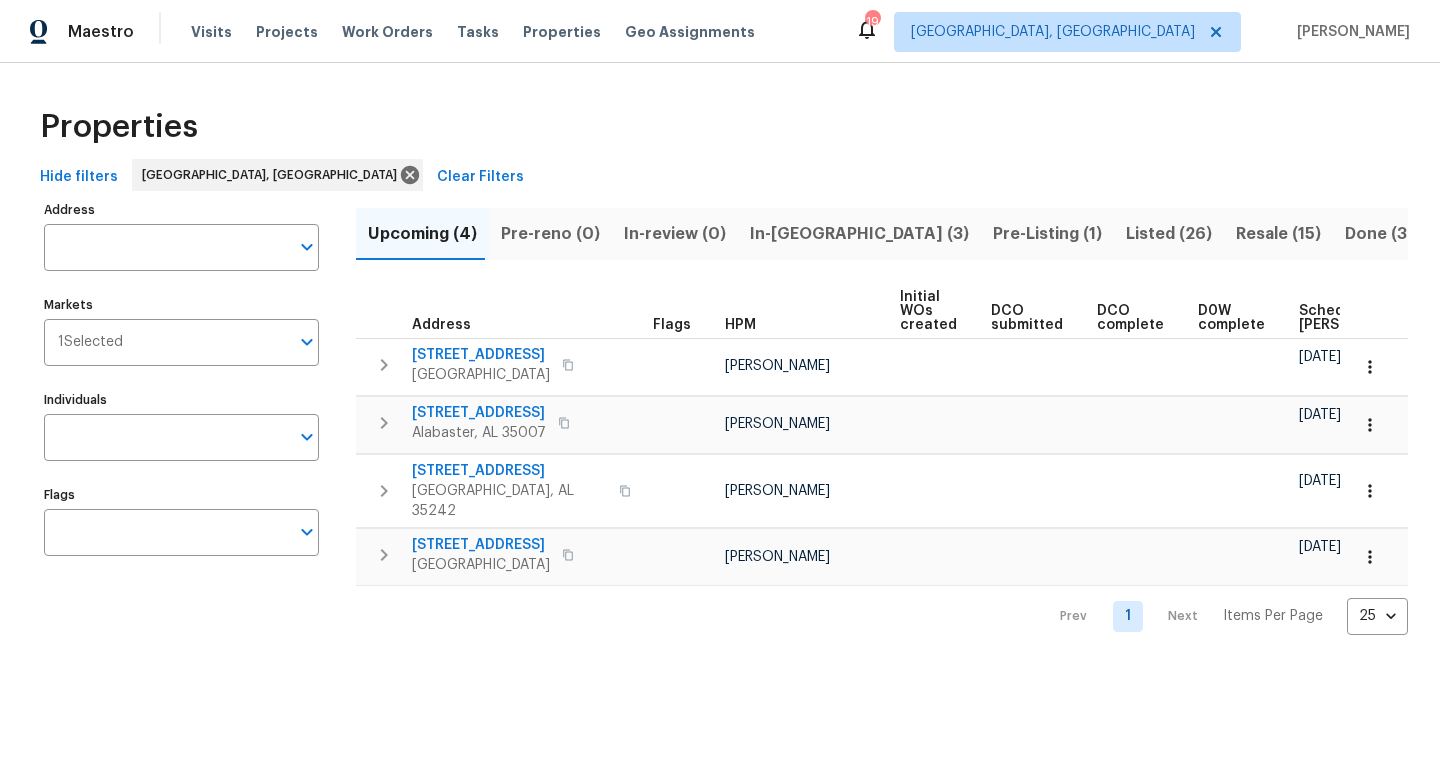 scroll, scrollTop: 0, scrollLeft: 0, axis: both 